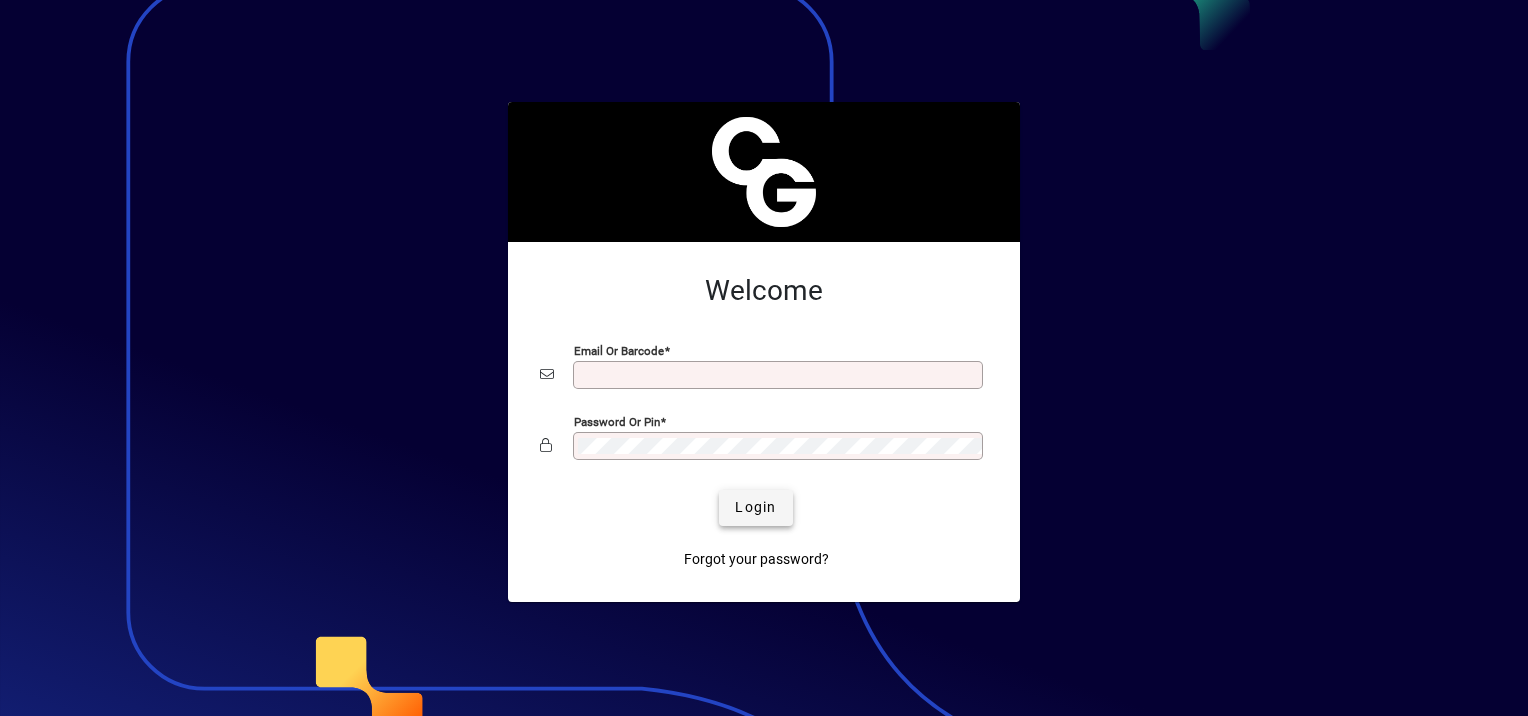 scroll, scrollTop: 0, scrollLeft: 0, axis: both 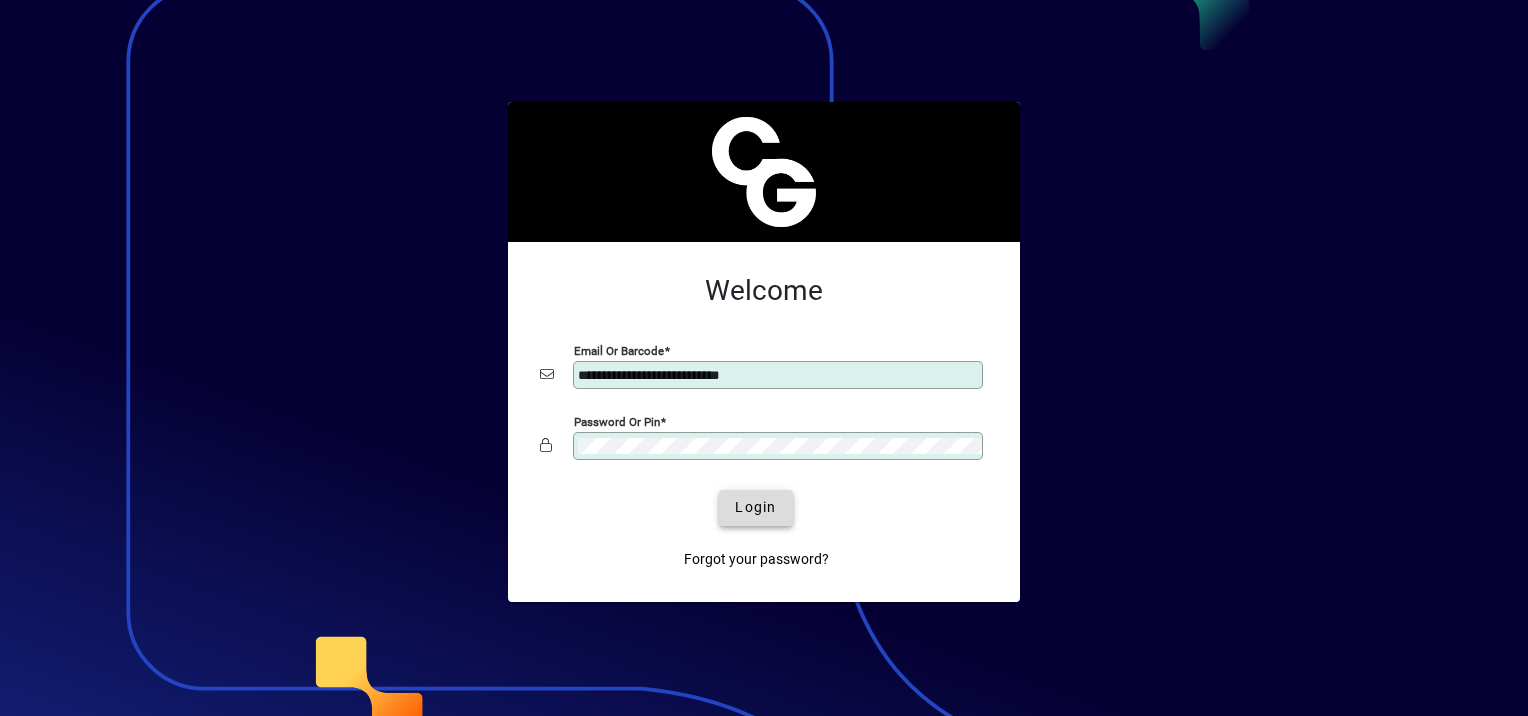 click 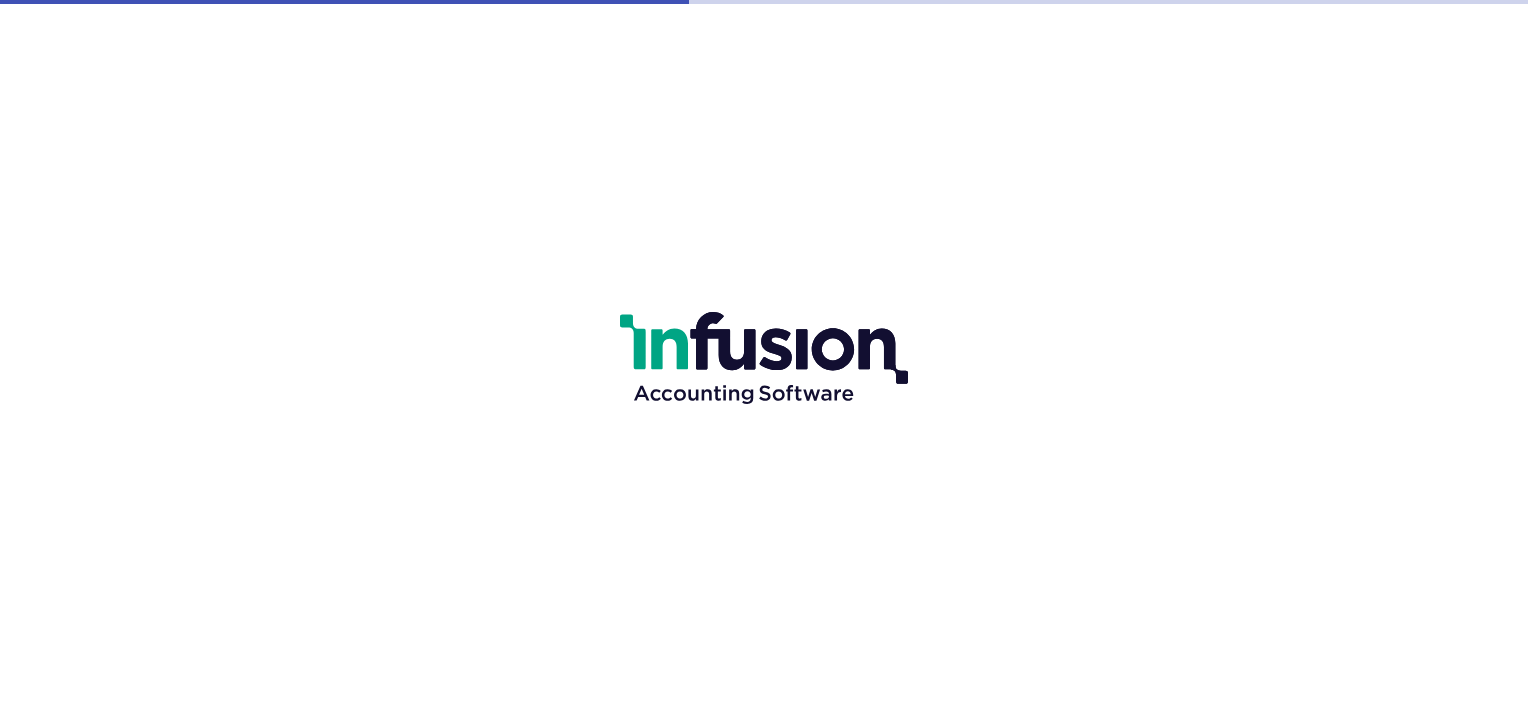 scroll, scrollTop: 0, scrollLeft: 0, axis: both 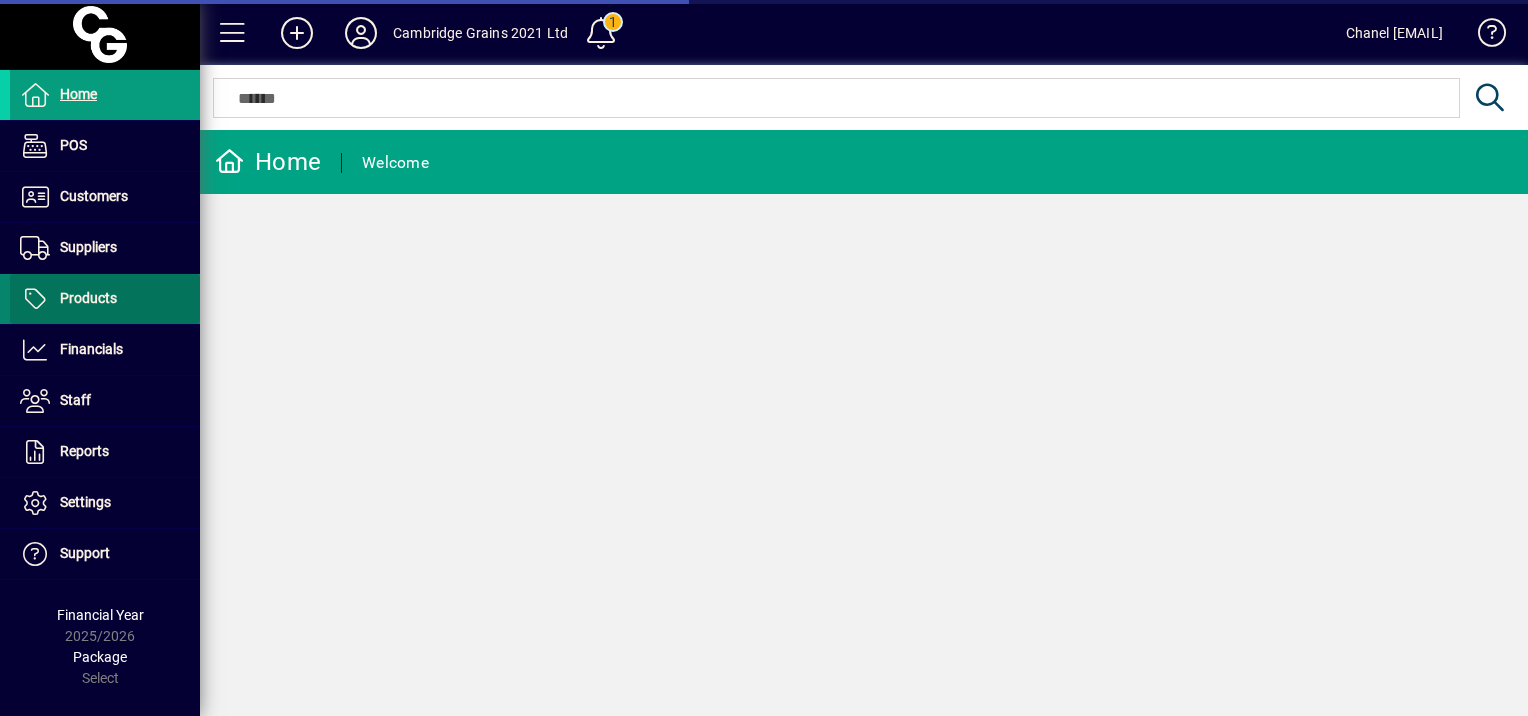 click on "Products" at bounding box center (105, 299) 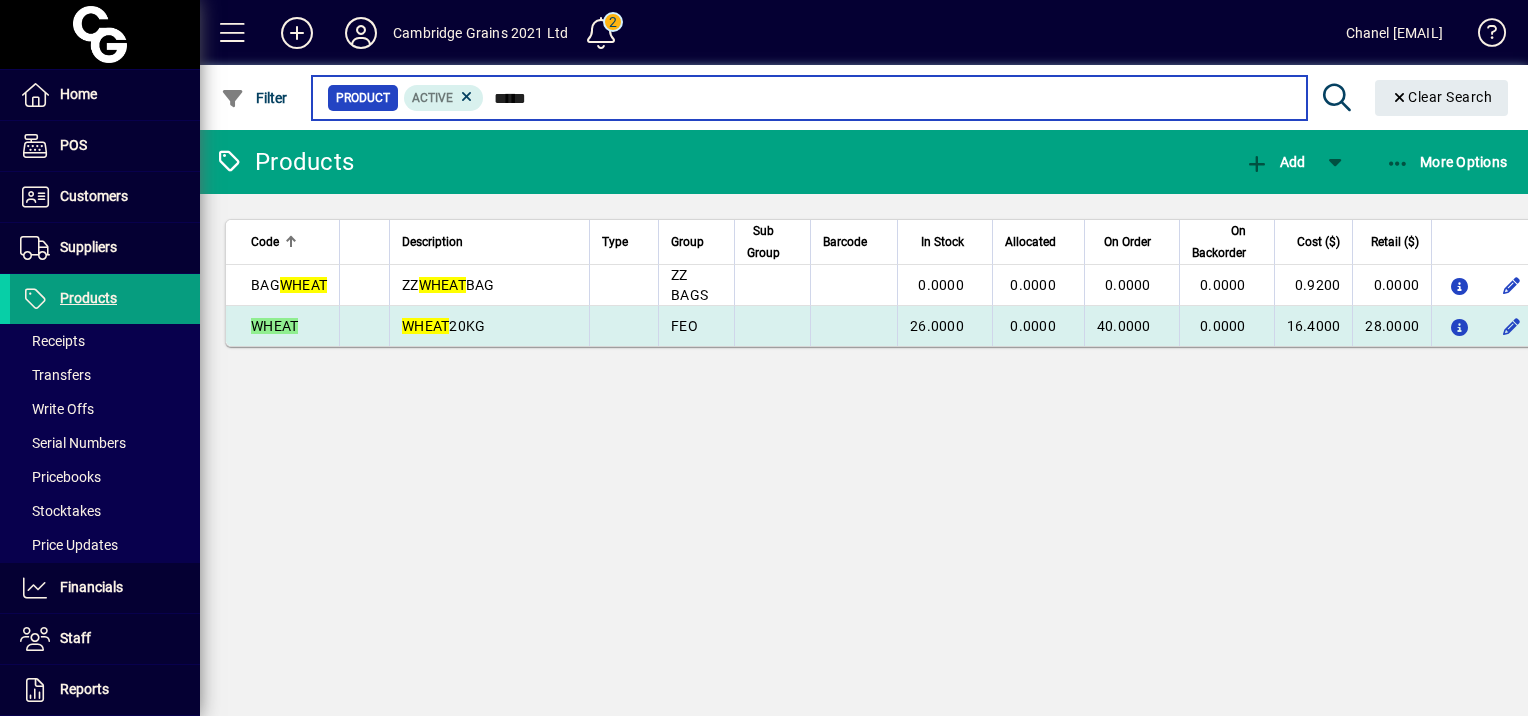 type on "*****" 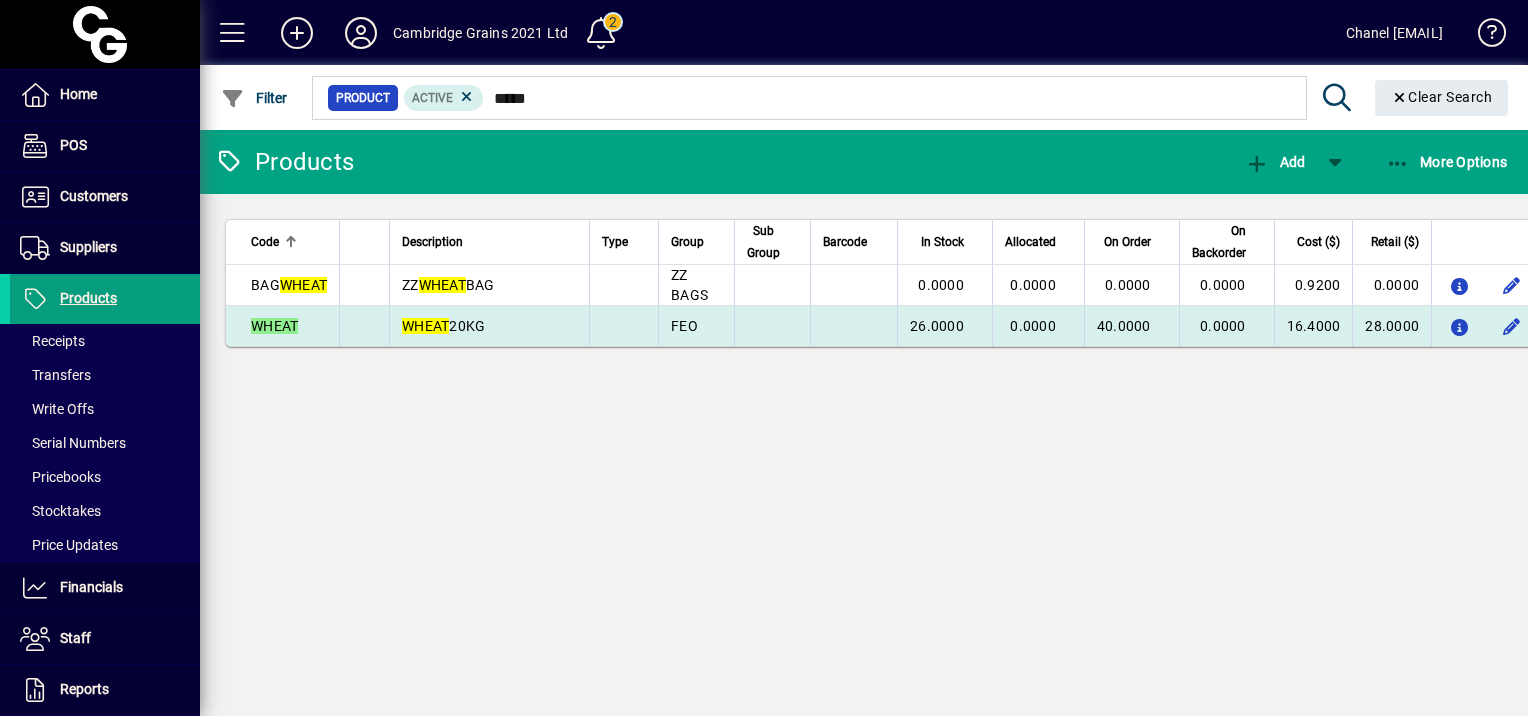 click on "WHEAT  20KG" at bounding box center [489, 326] 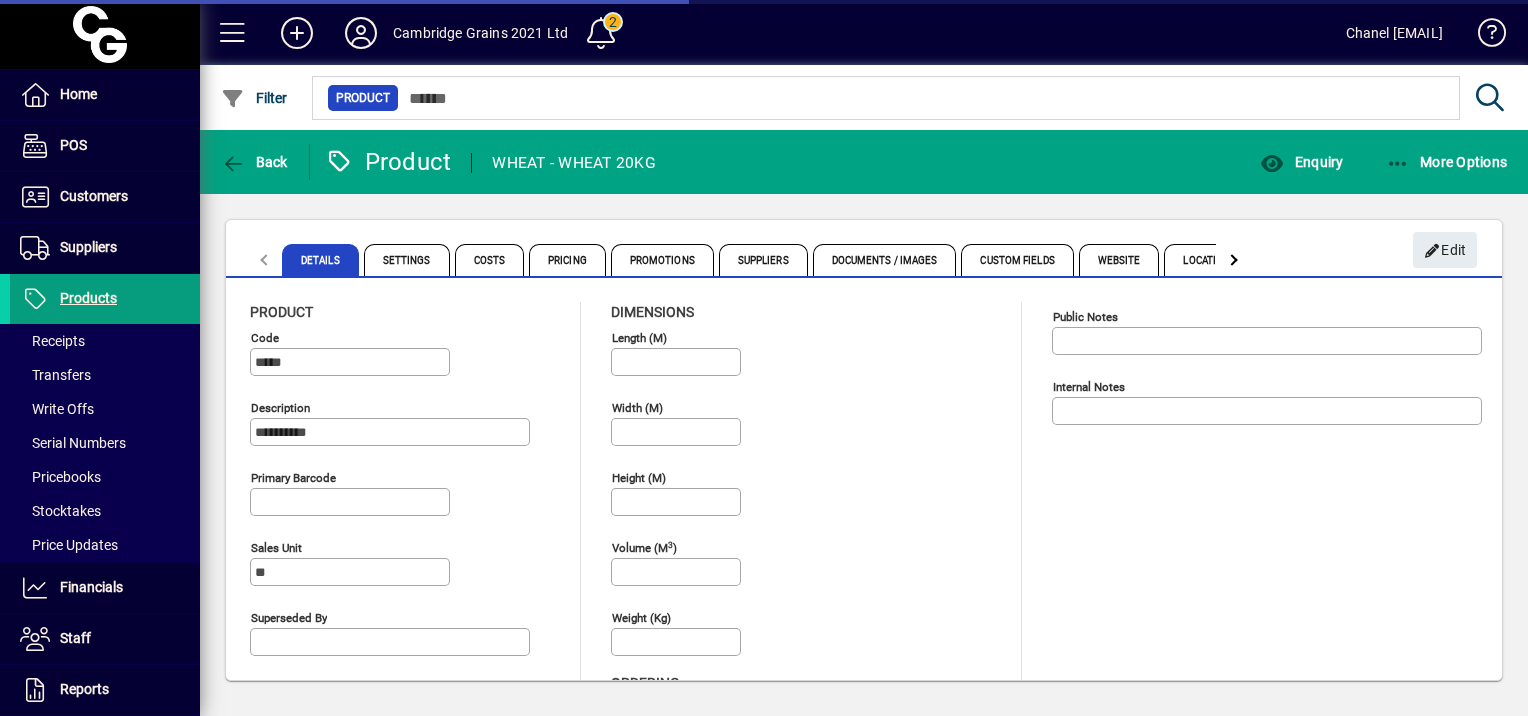 type on "**********" 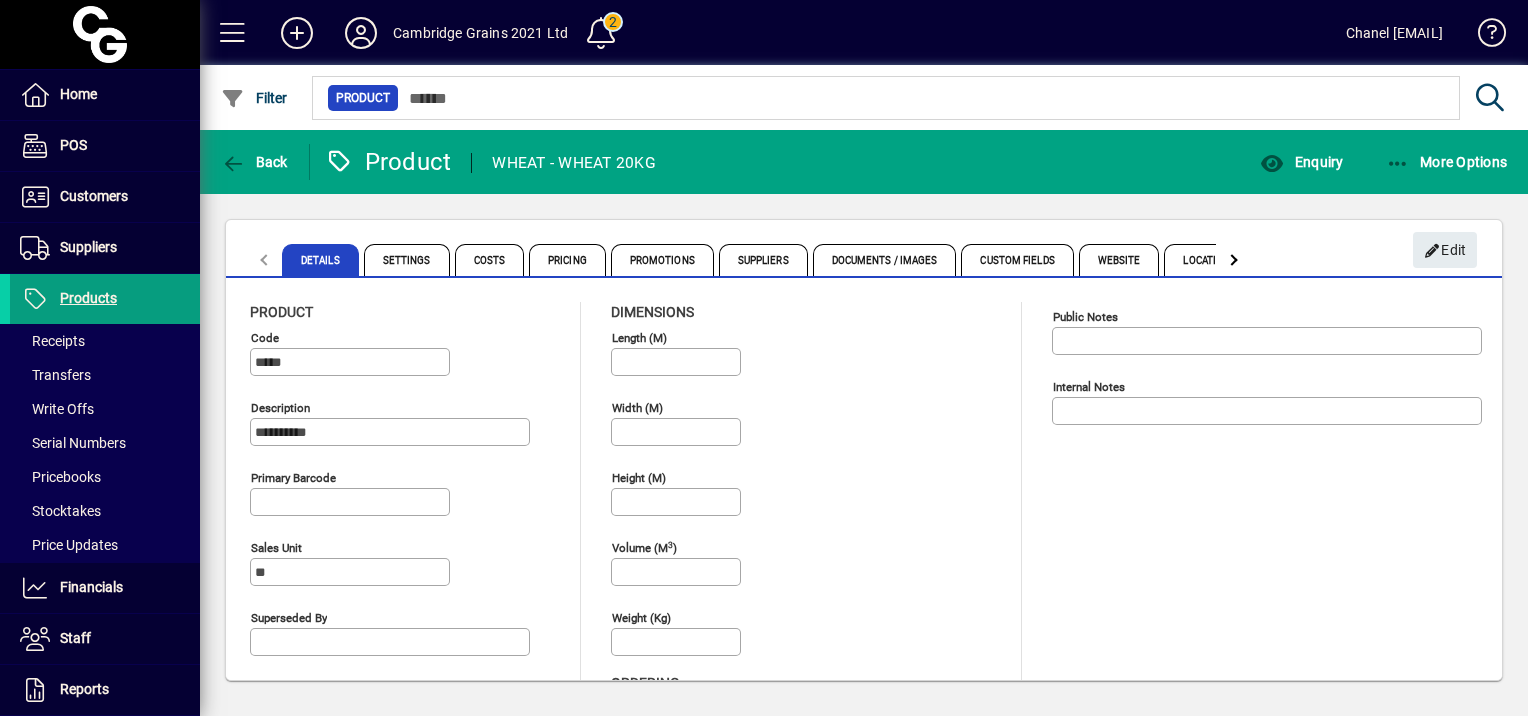scroll, scrollTop: 282, scrollLeft: 0, axis: vertical 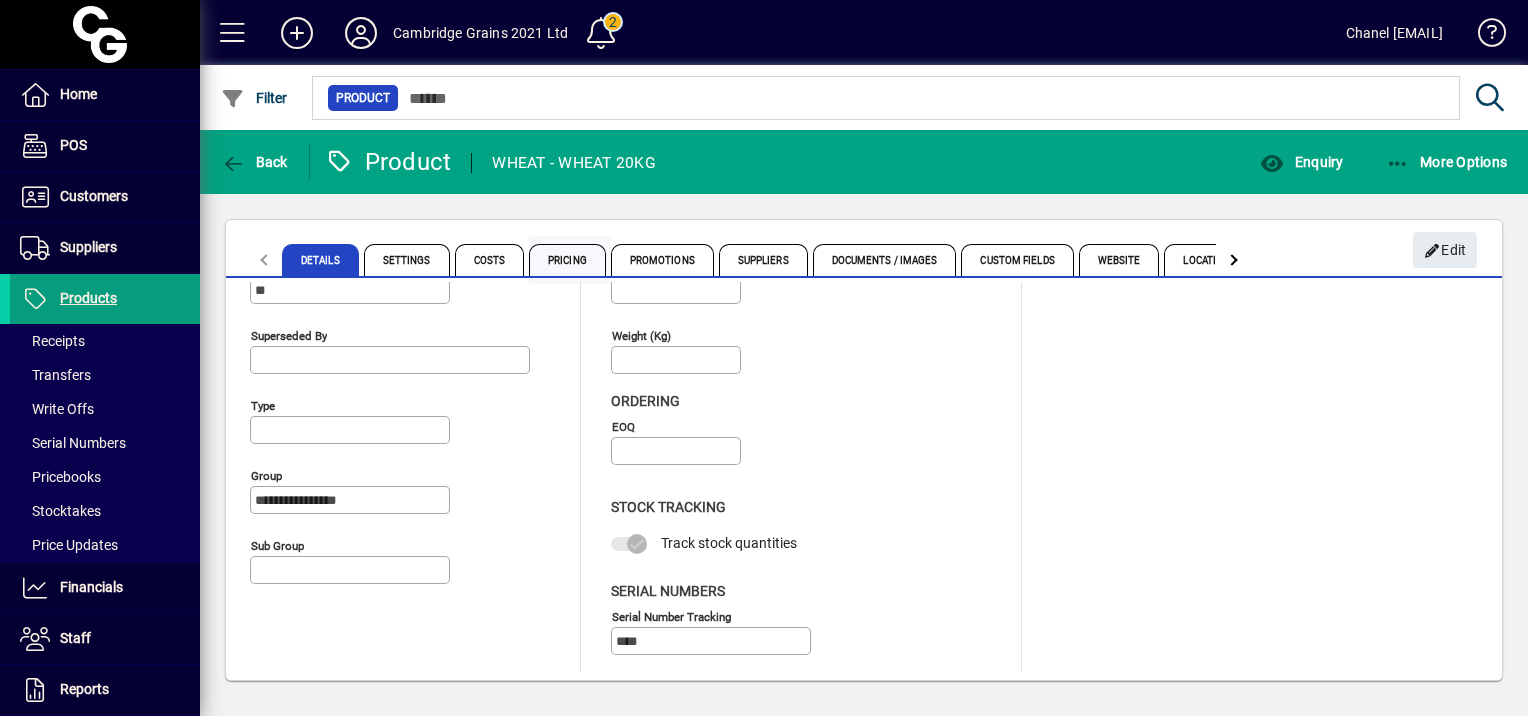 click on "Pricing" at bounding box center [567, 260] 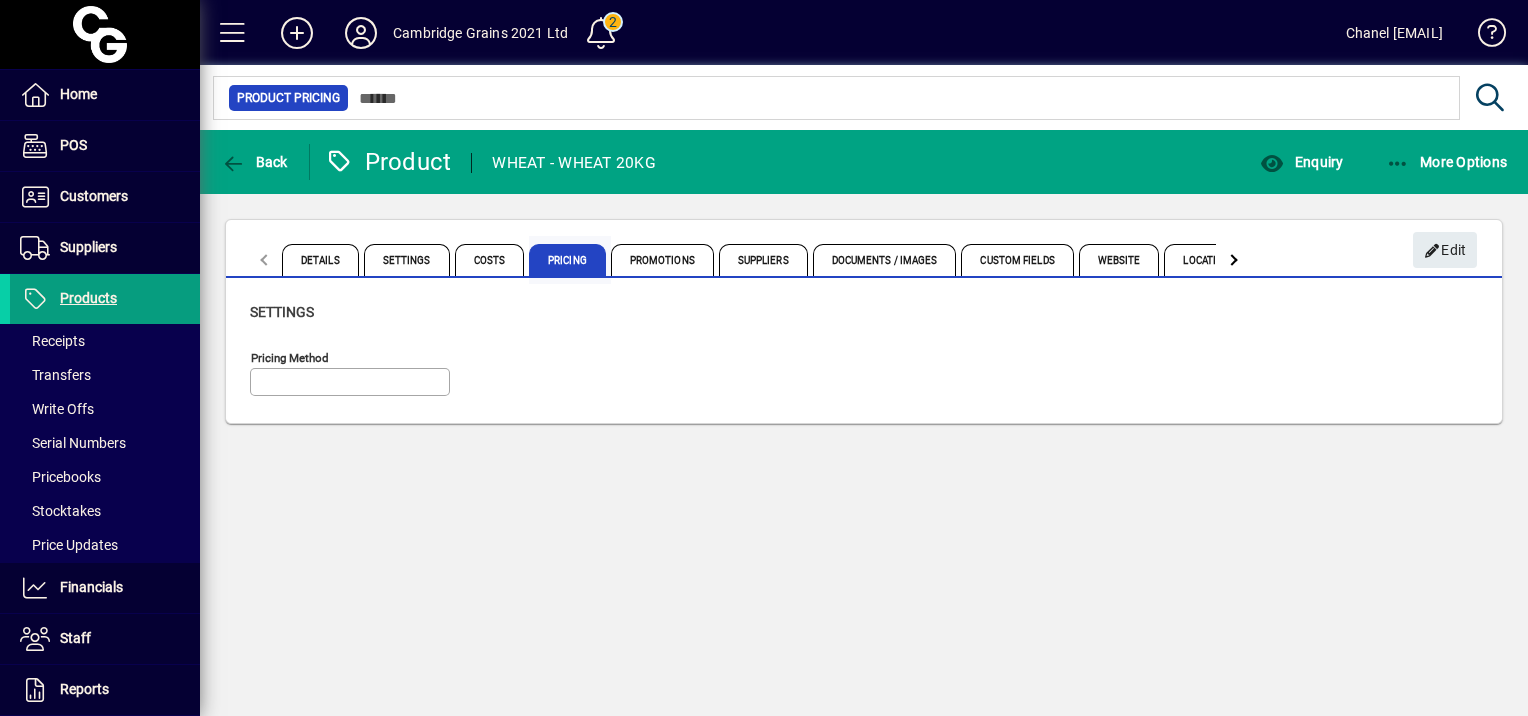type on "**********" 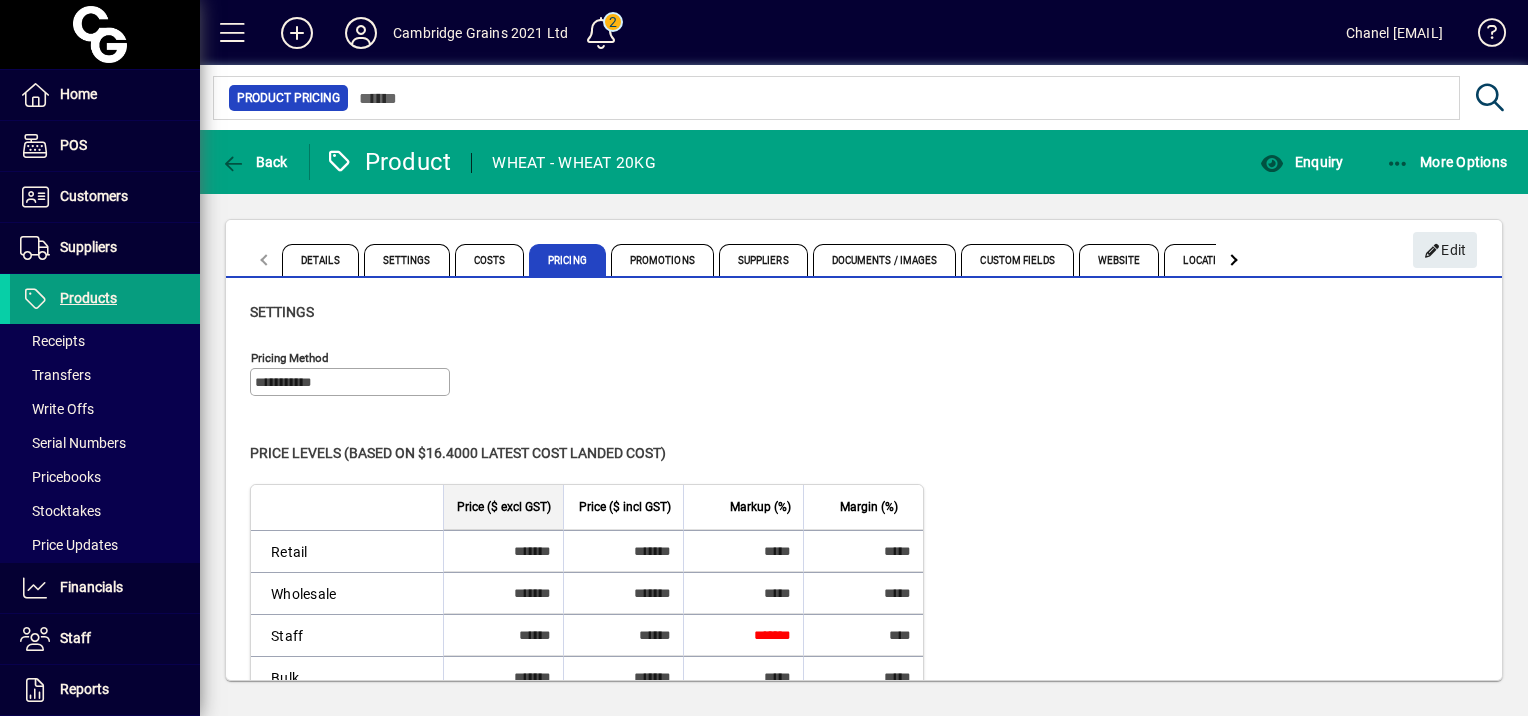 scroll, scrollTop: 197, scrollLeft: 0, axis: vertical 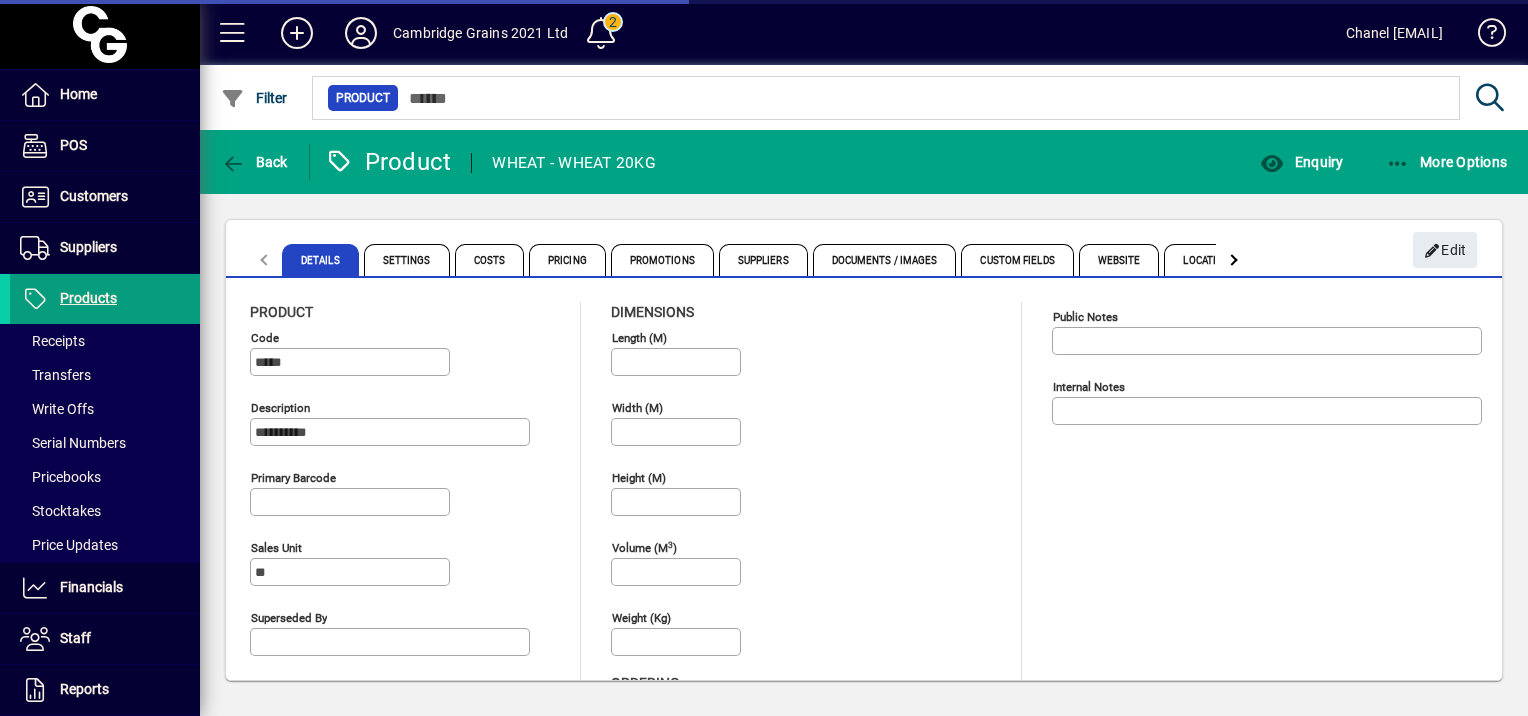 type on "**********" 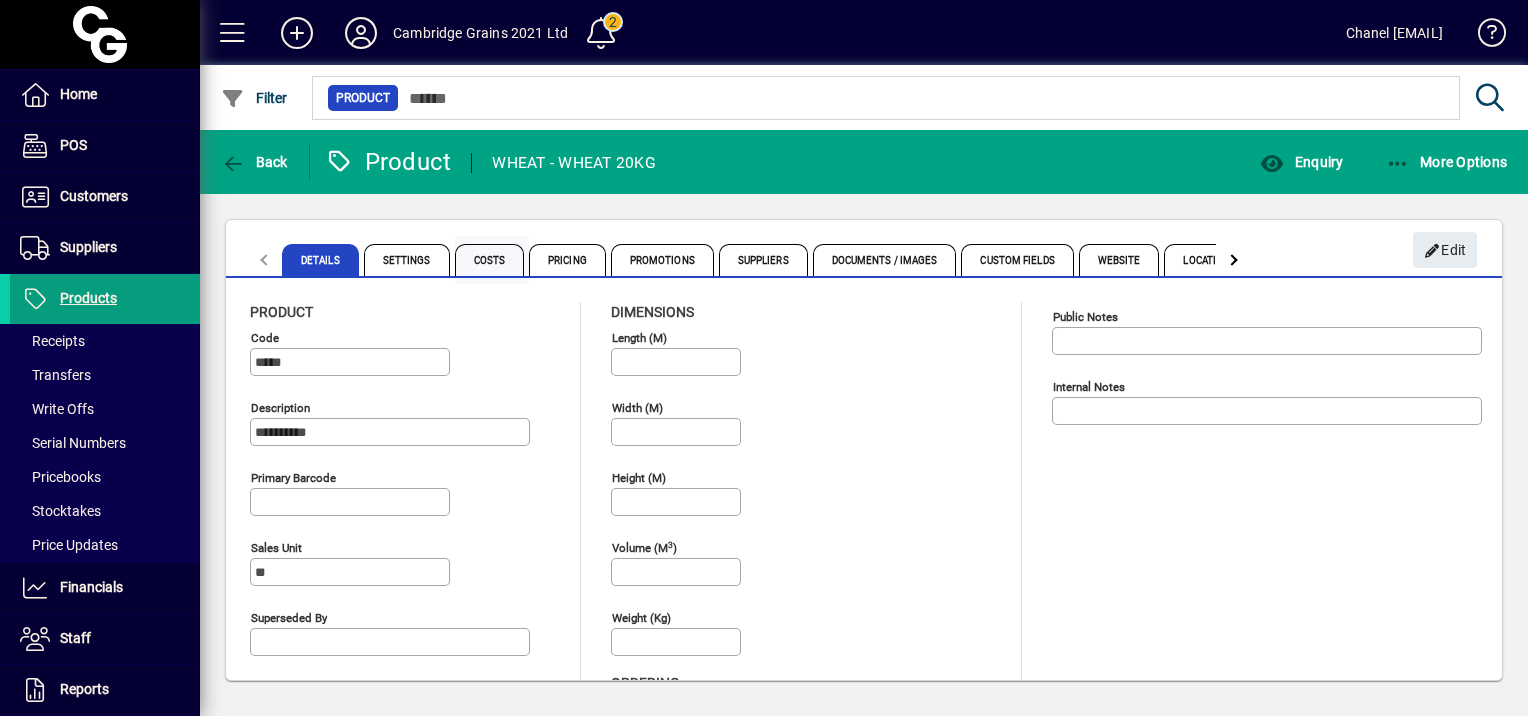 click on "Costs" at bounding box center (490, 260) 